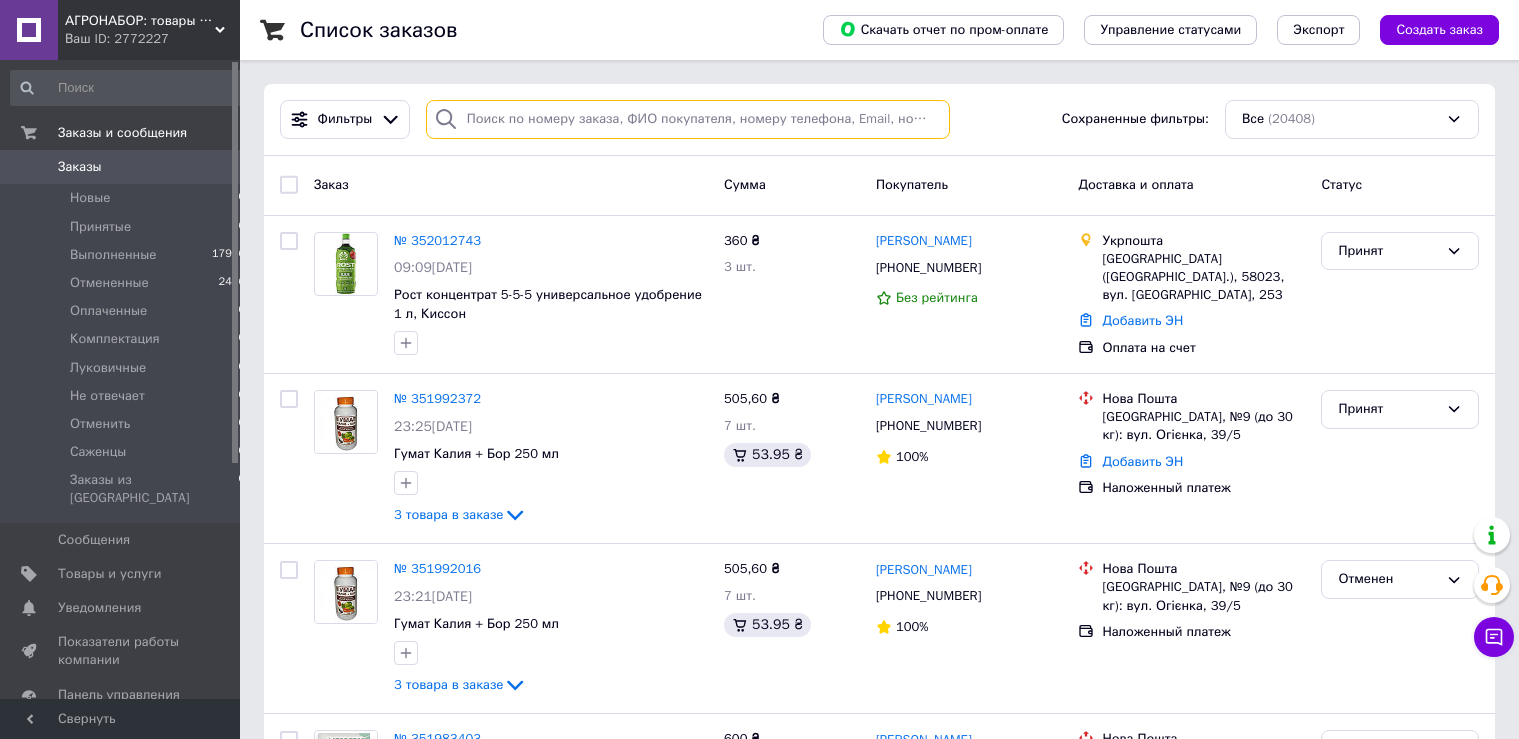 scroll, scrollTop: 0, scrollLeft: 0, axis: both 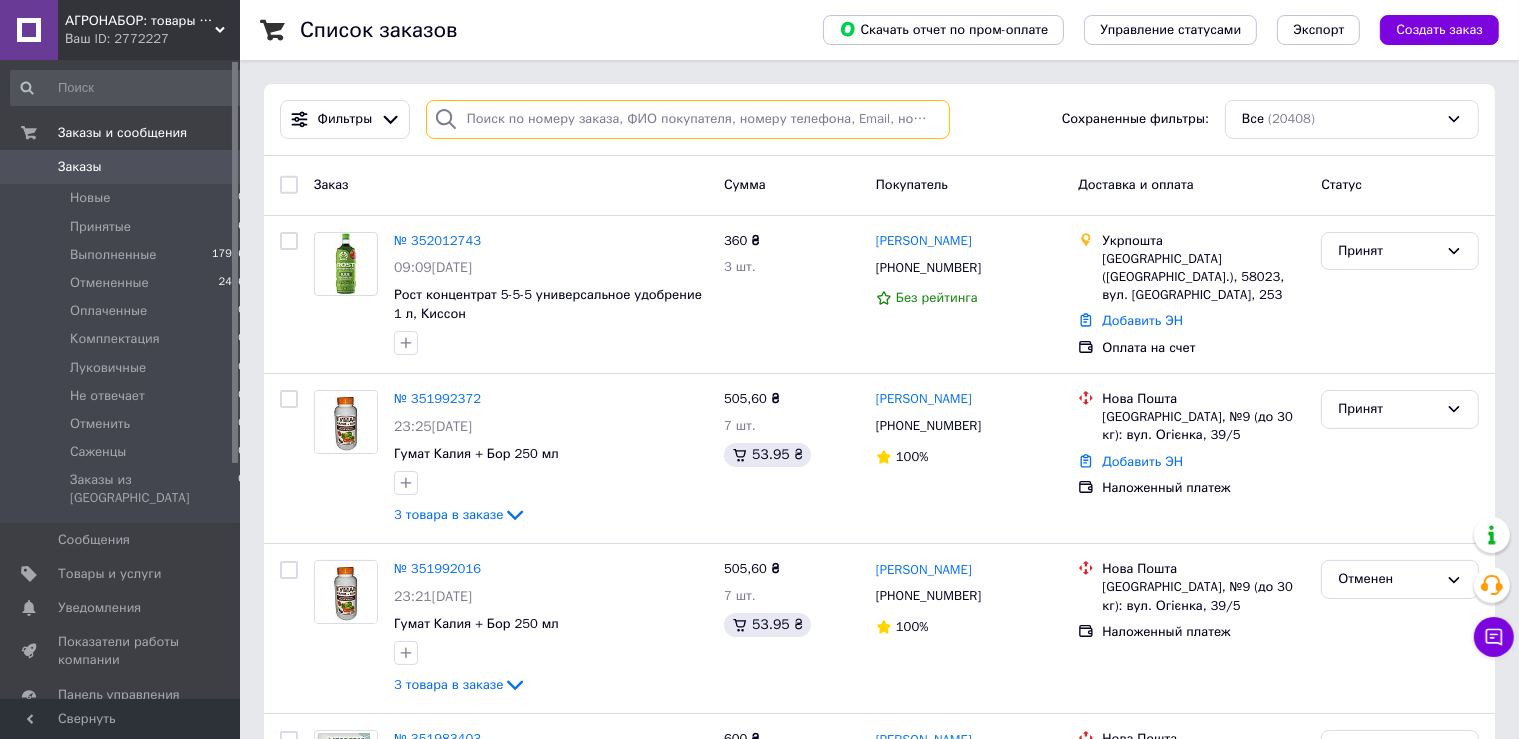 click at bounding box center (688, 119) 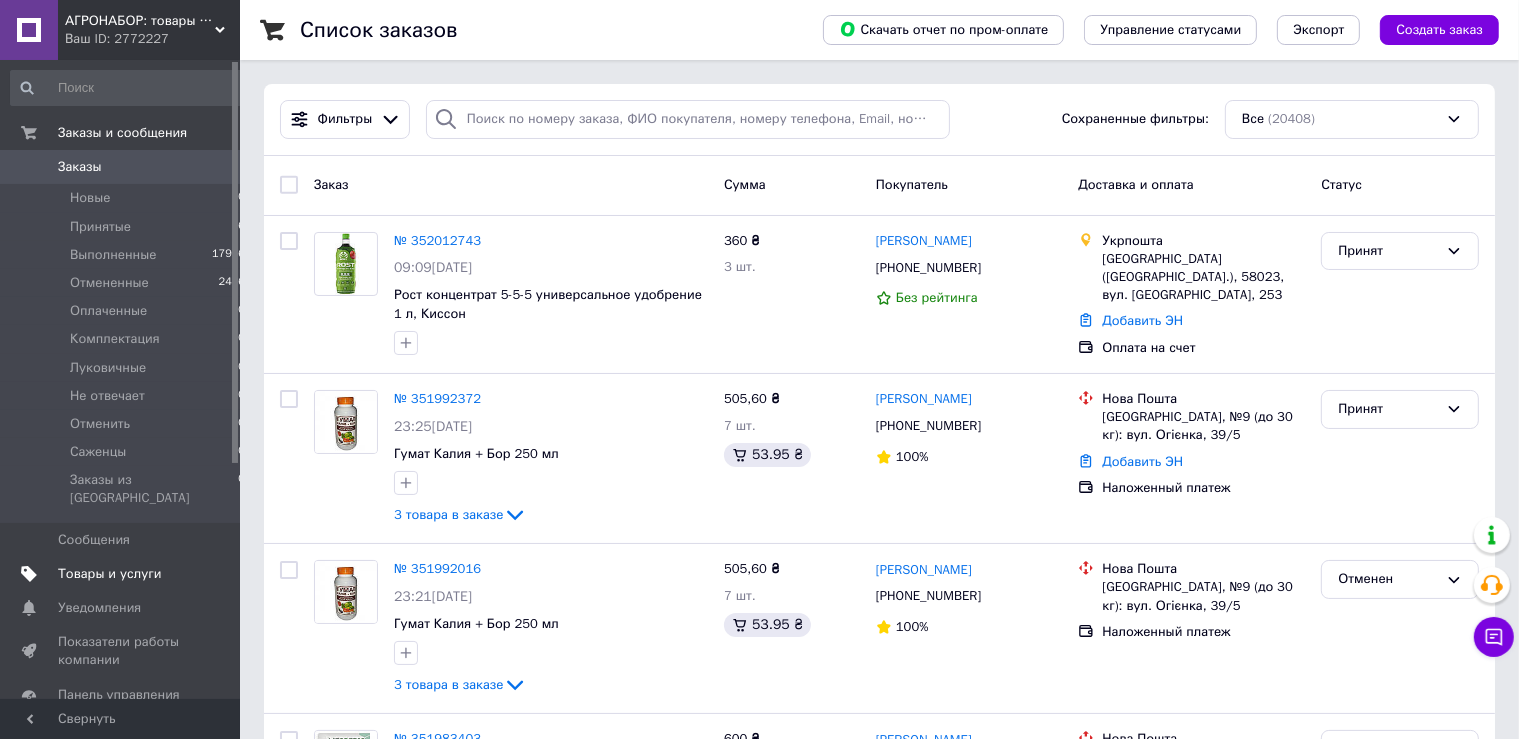 click on "Товары и услуги" at bounding box center [128, 574] 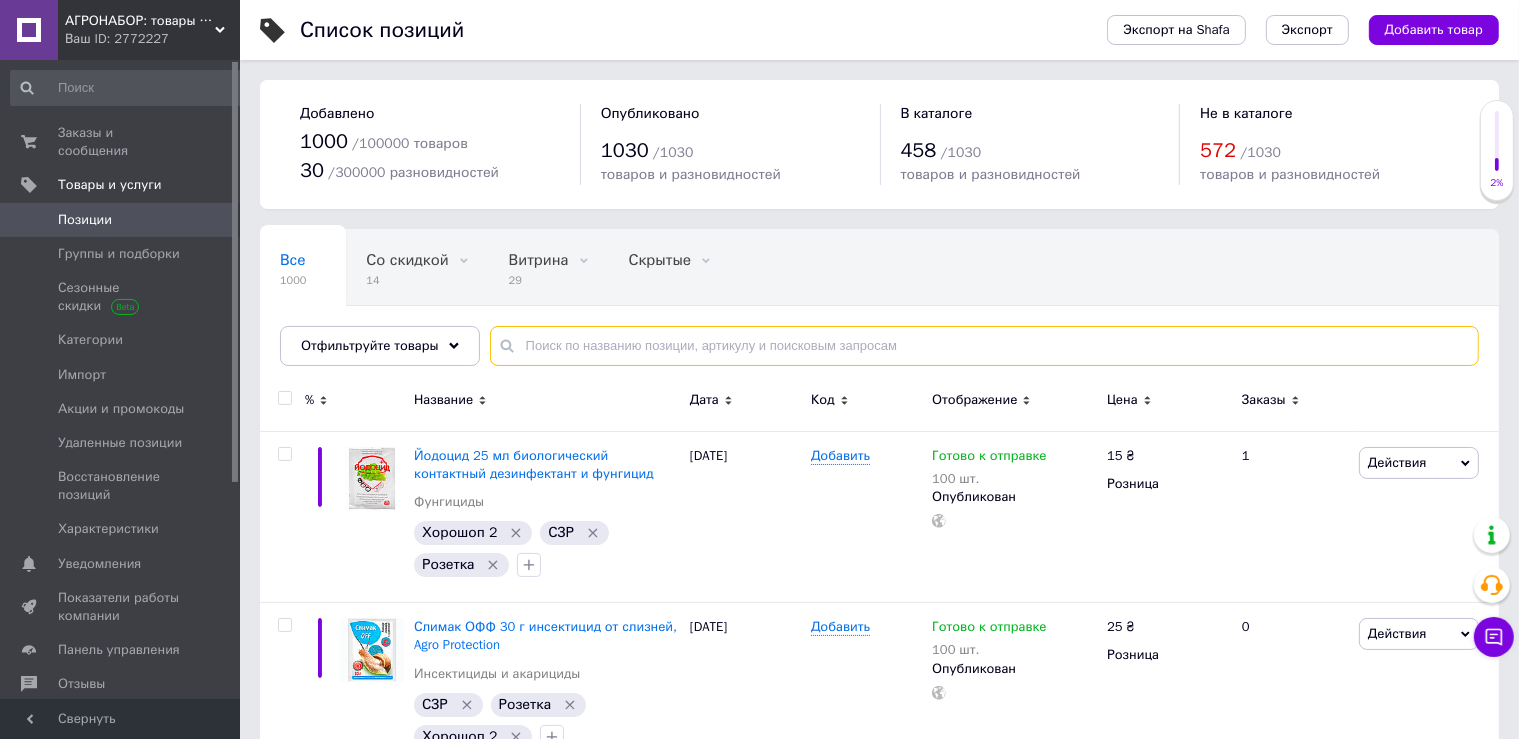 click at bounding box center [984, 346] 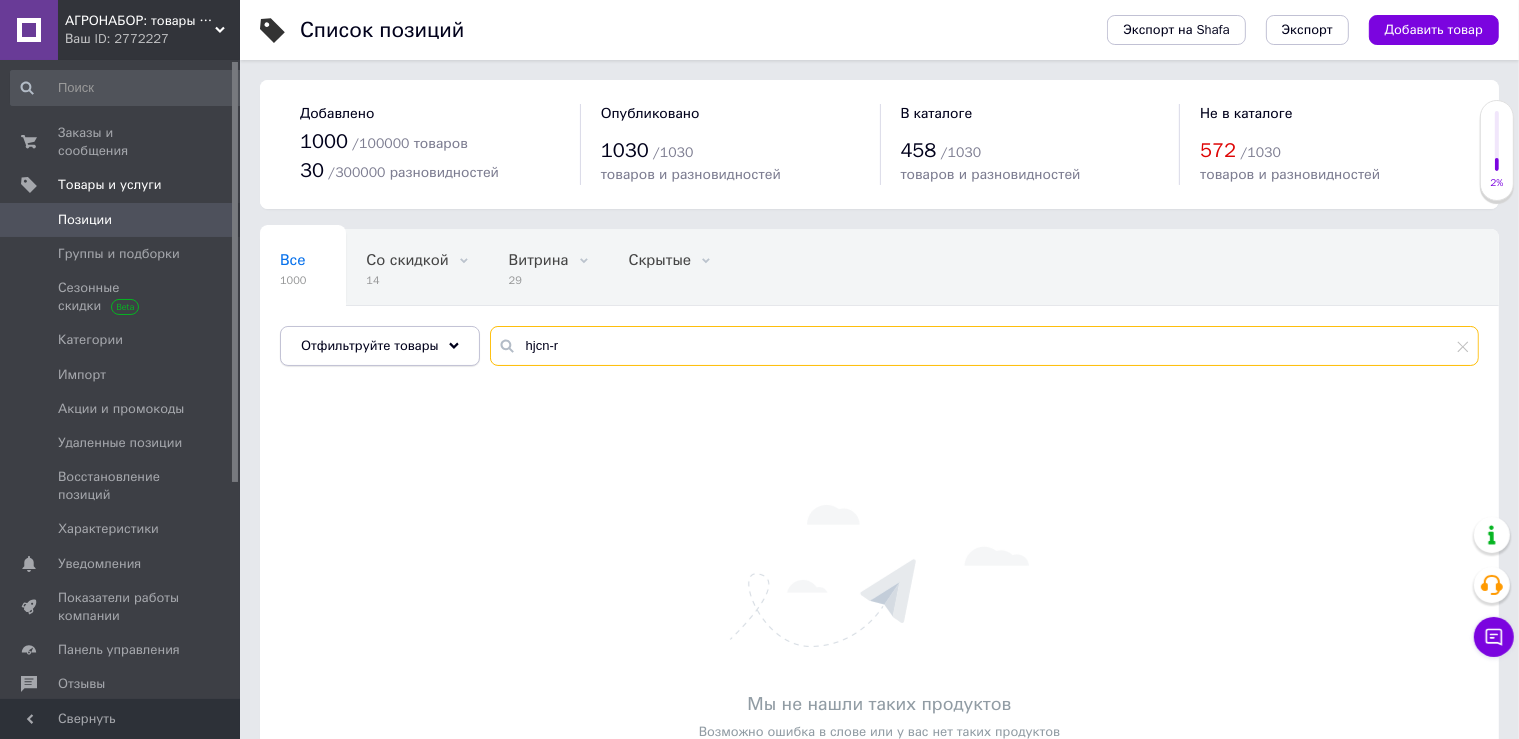 drag, startPoint x: 422, startPoint y: 348, endPoint x: 325, endPoint y: 349, distance: 97.00516 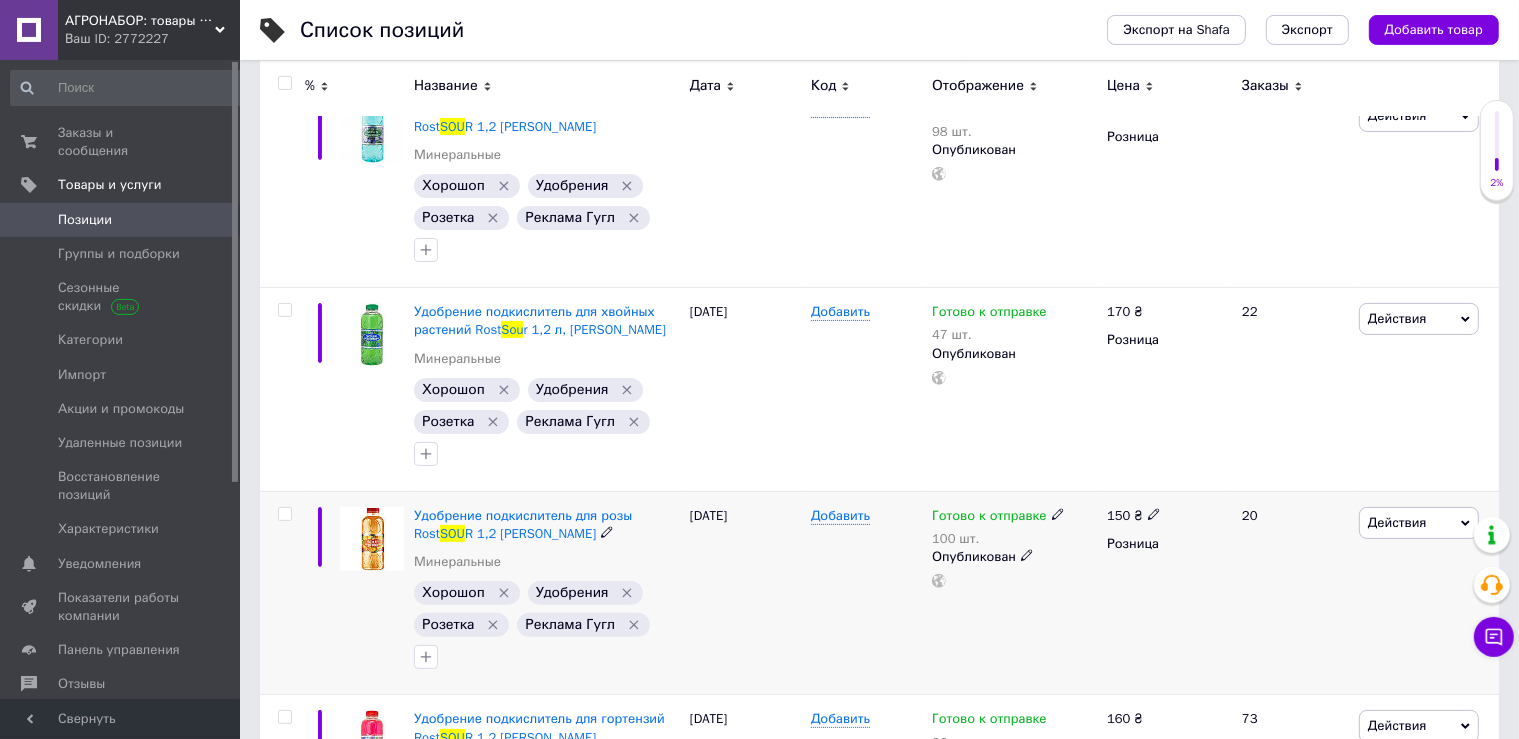scroll, scrollTop: 396, scrollLeft: 0, axis: vertical 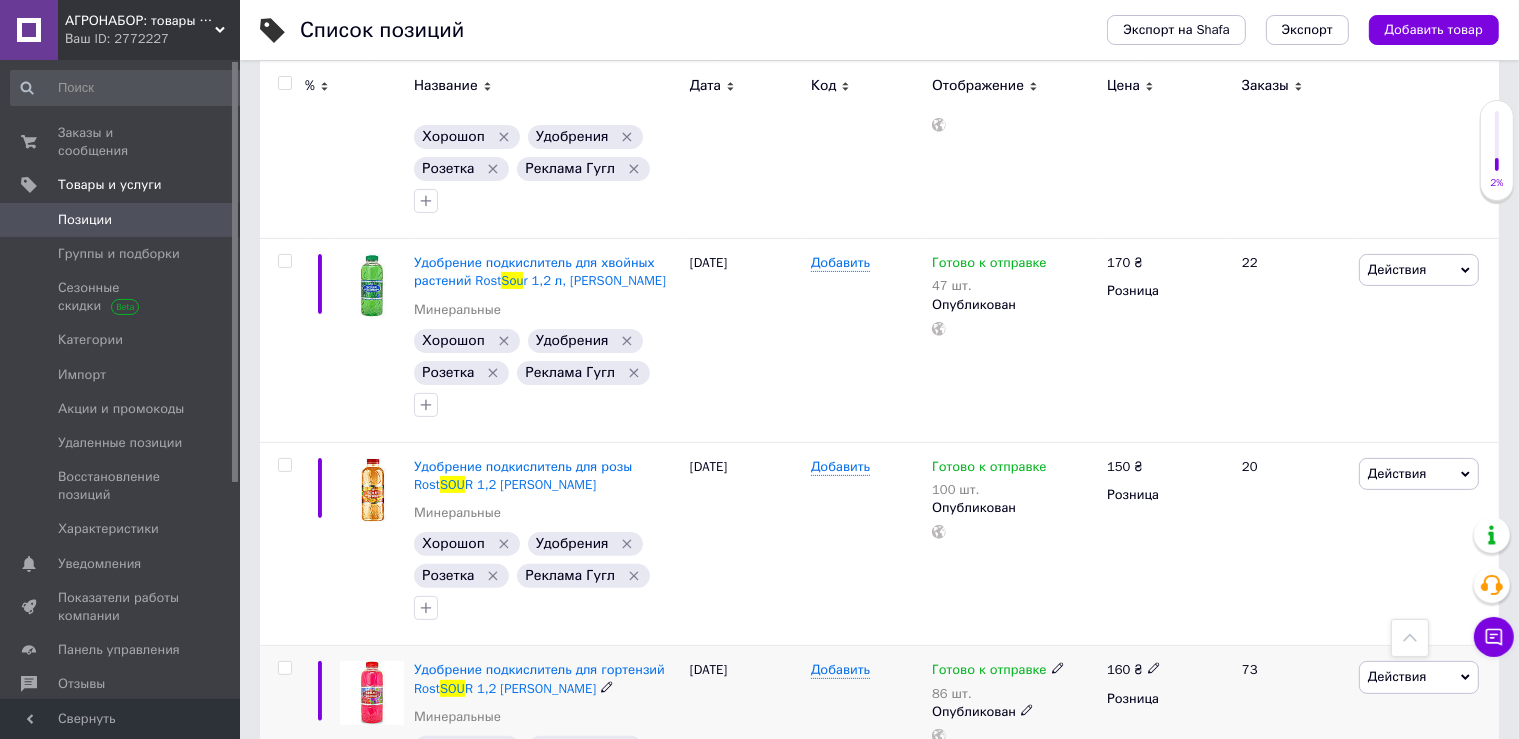 type on "sou" 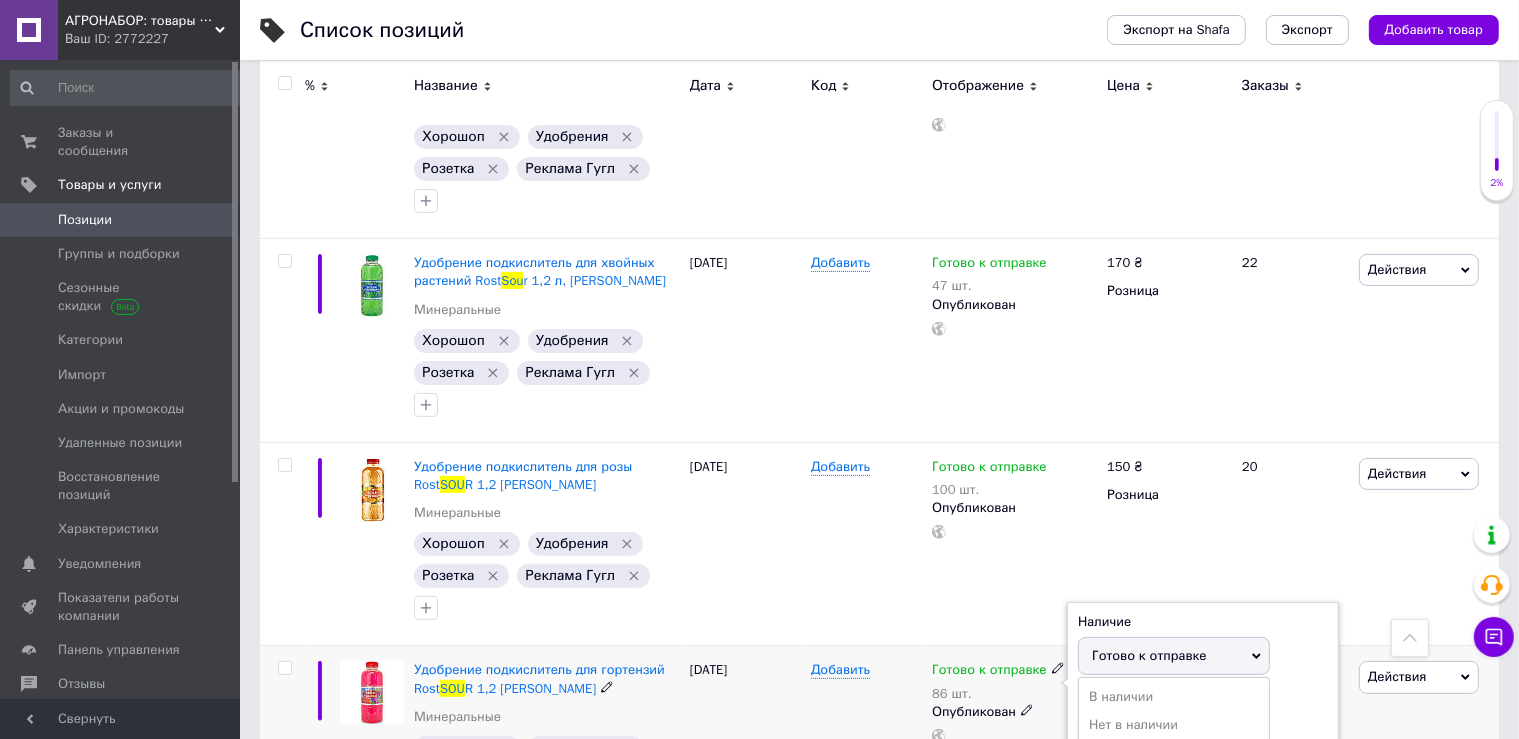 drag, startPoint x: 1116, startPoint y: 622, endPoint x: 1133, endPoint y: 625, distance: 17.262676 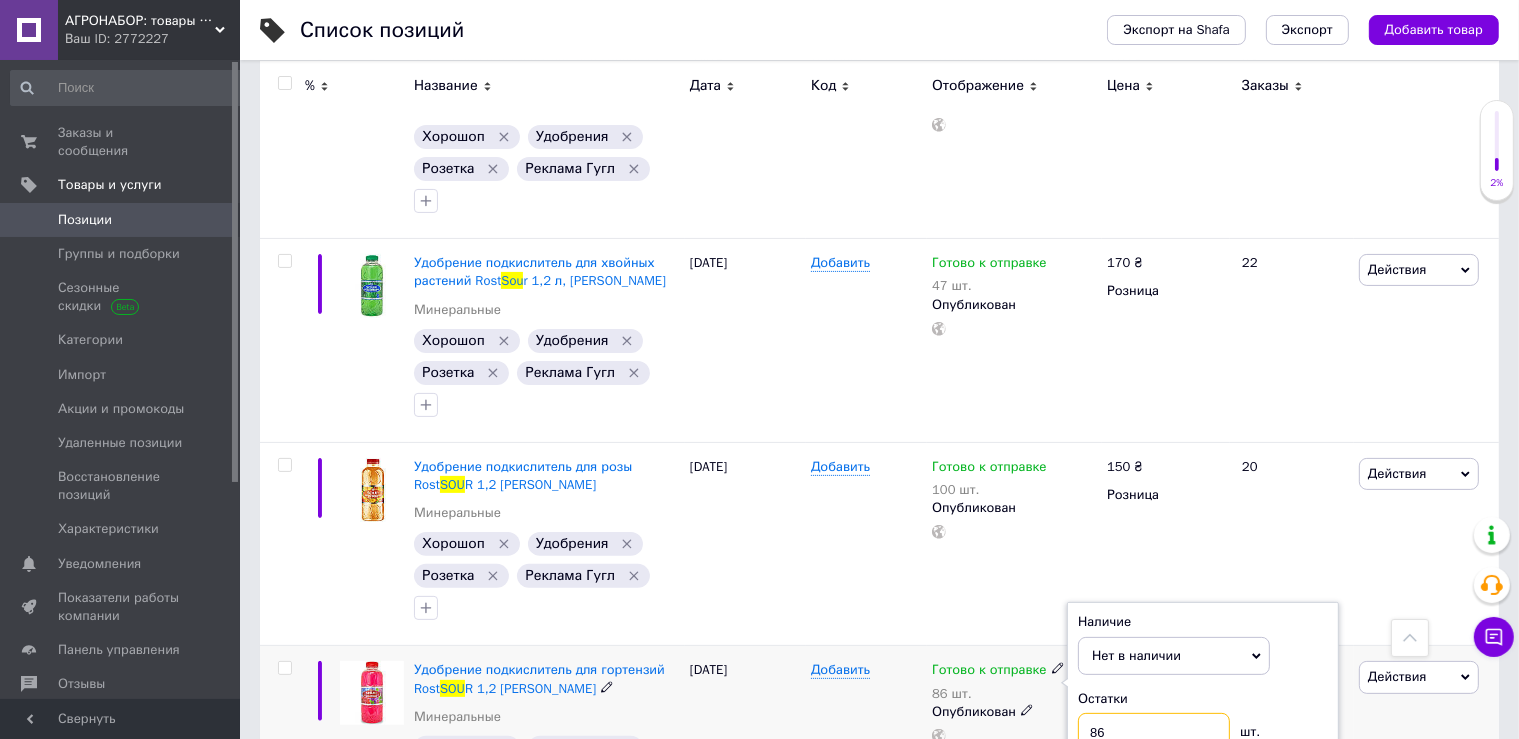 drag, startPoint x: 1139, startPoint y: 625, endPoint x: 937, endPoint y: 647, distance: 203.19449 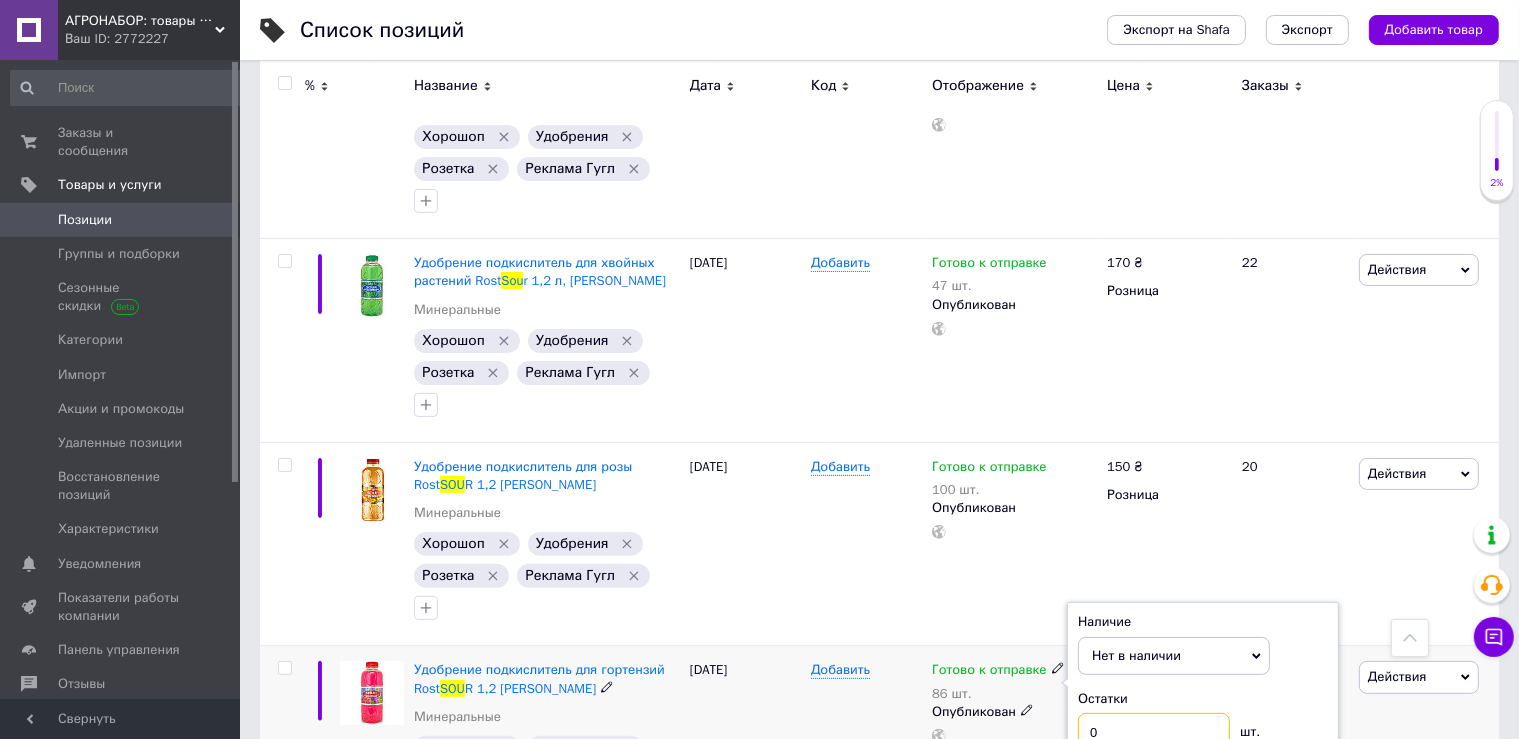 type on "0" 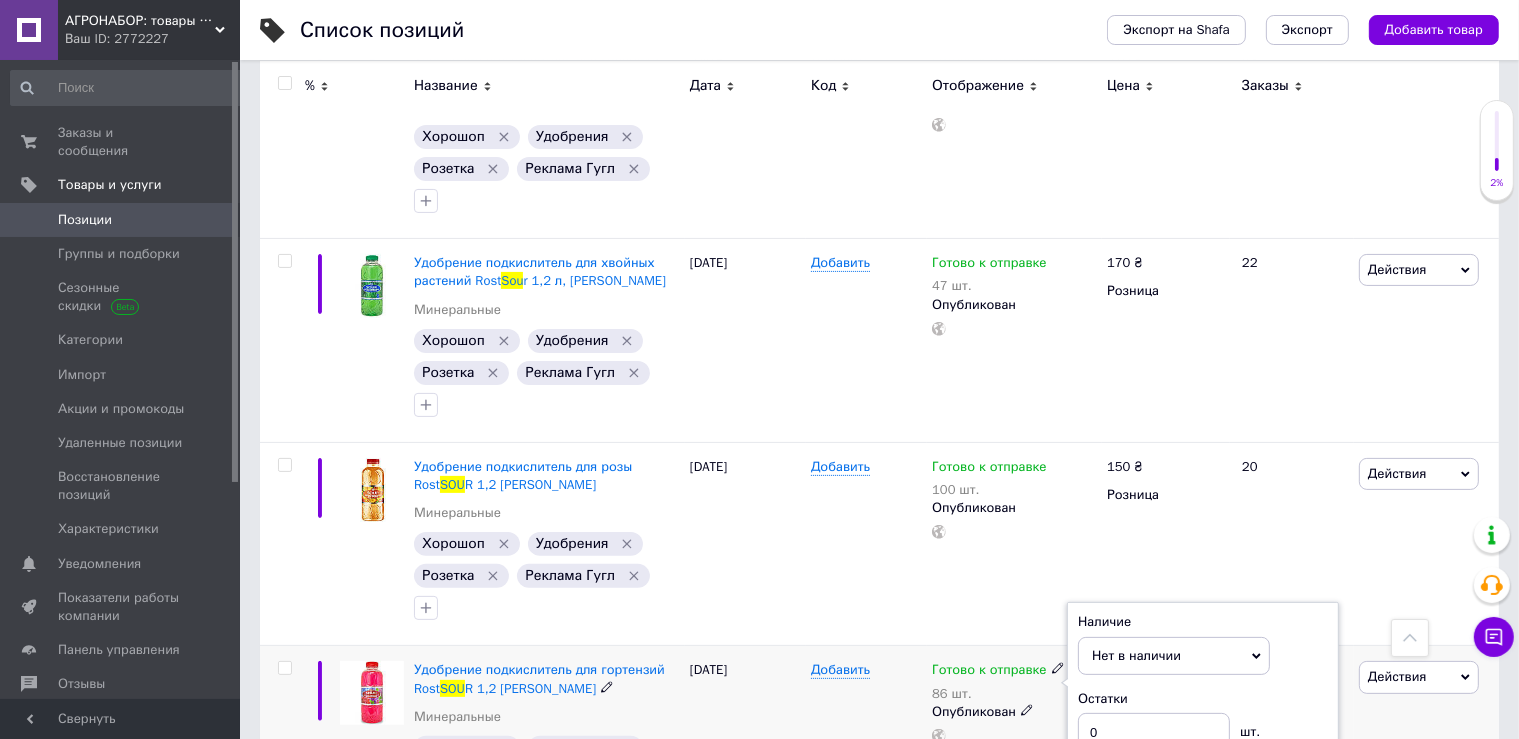 click on "Добавить" at bounding box center [866, 747] 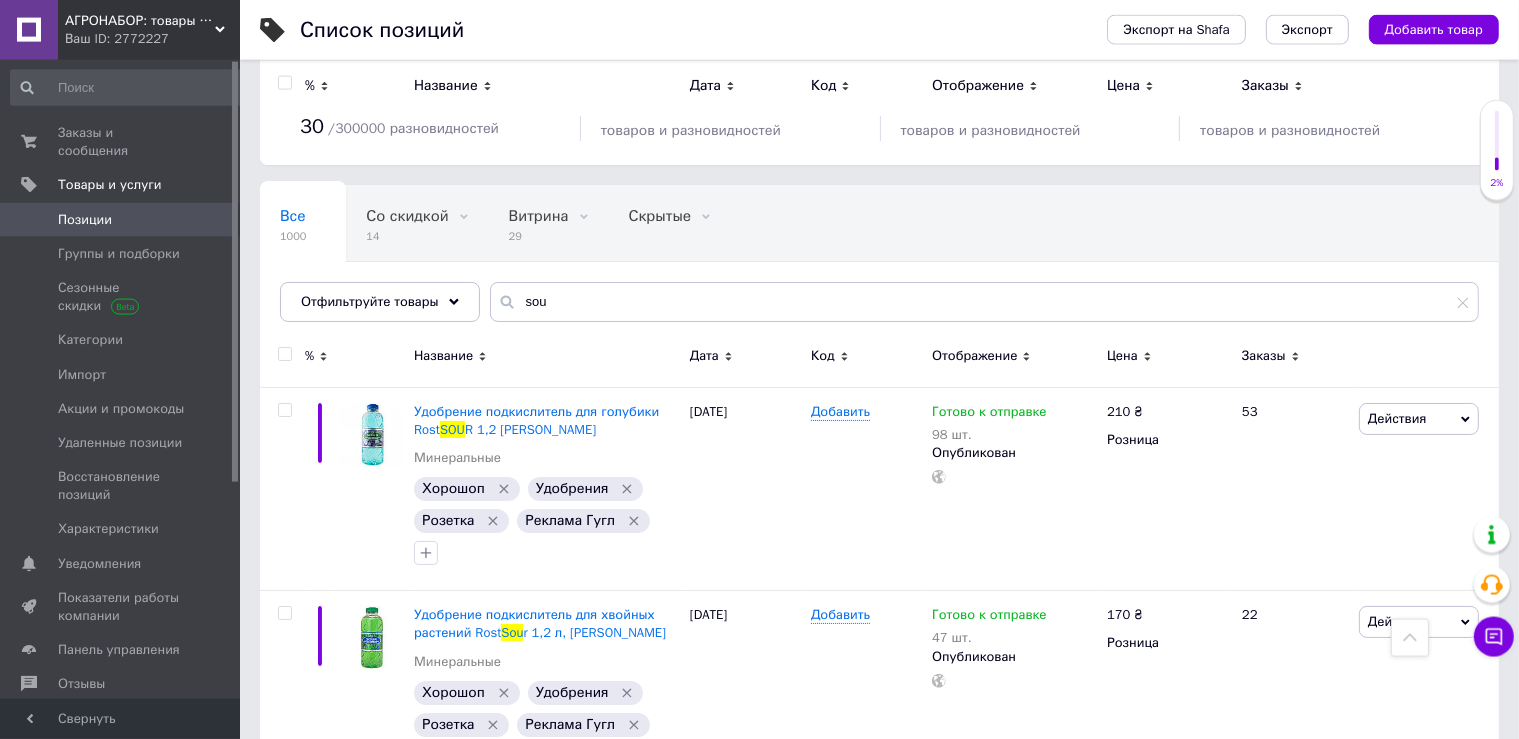 scroll, scrollTop: 0, scrollLeft: 0, axis: both 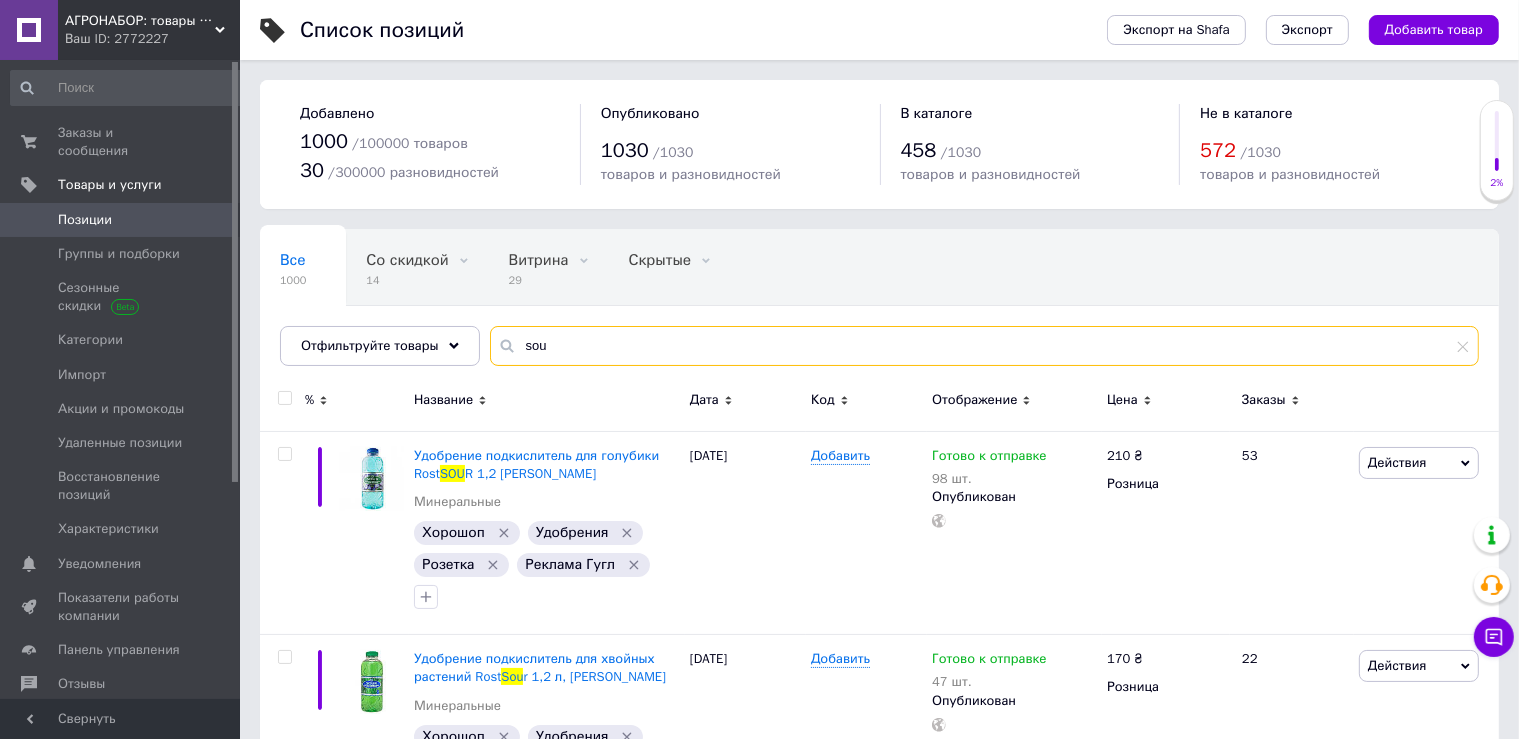 drag, startPoint x: 548, startPoint y: 351, endPoint x: 309, endPoint y: 309, distance: 242.66232 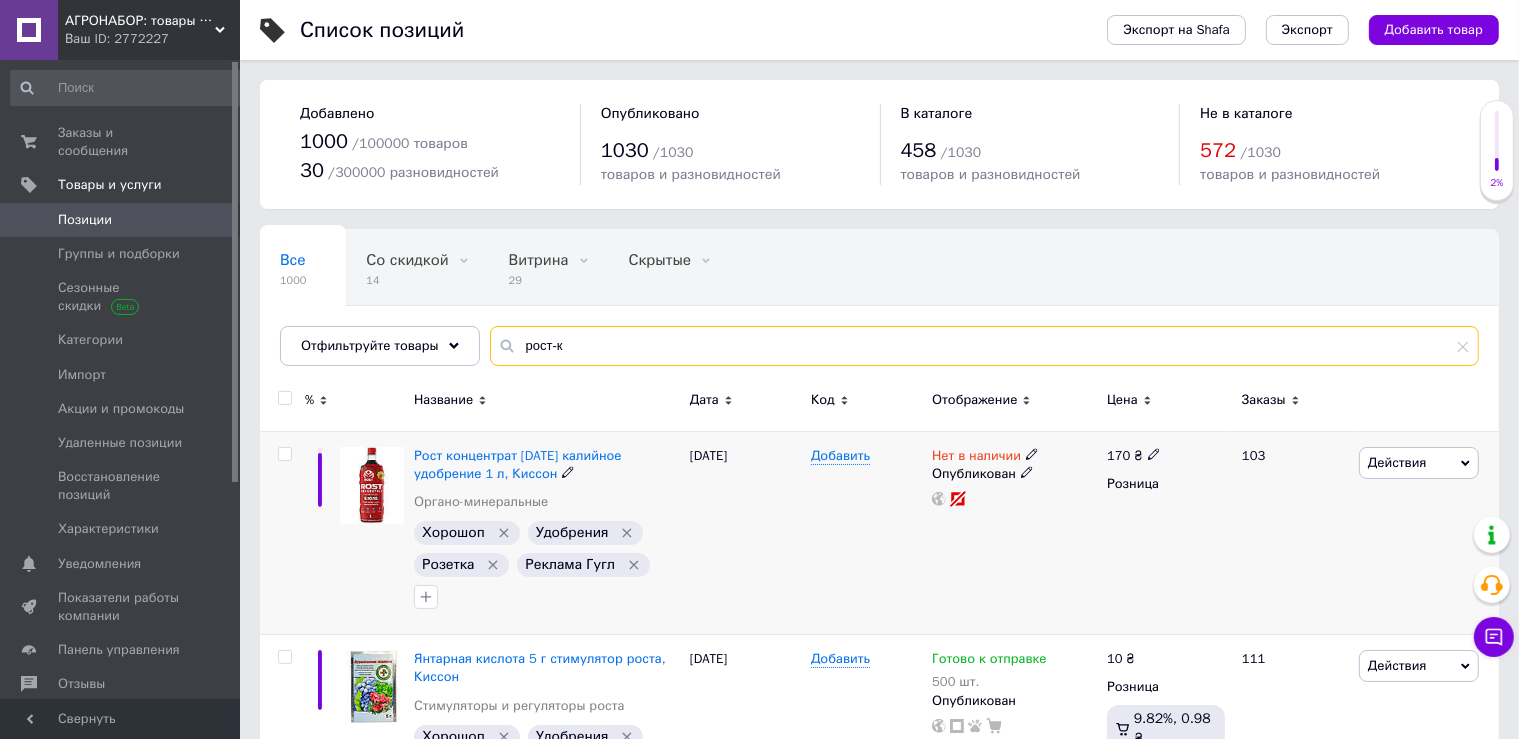 type on "рост-к" 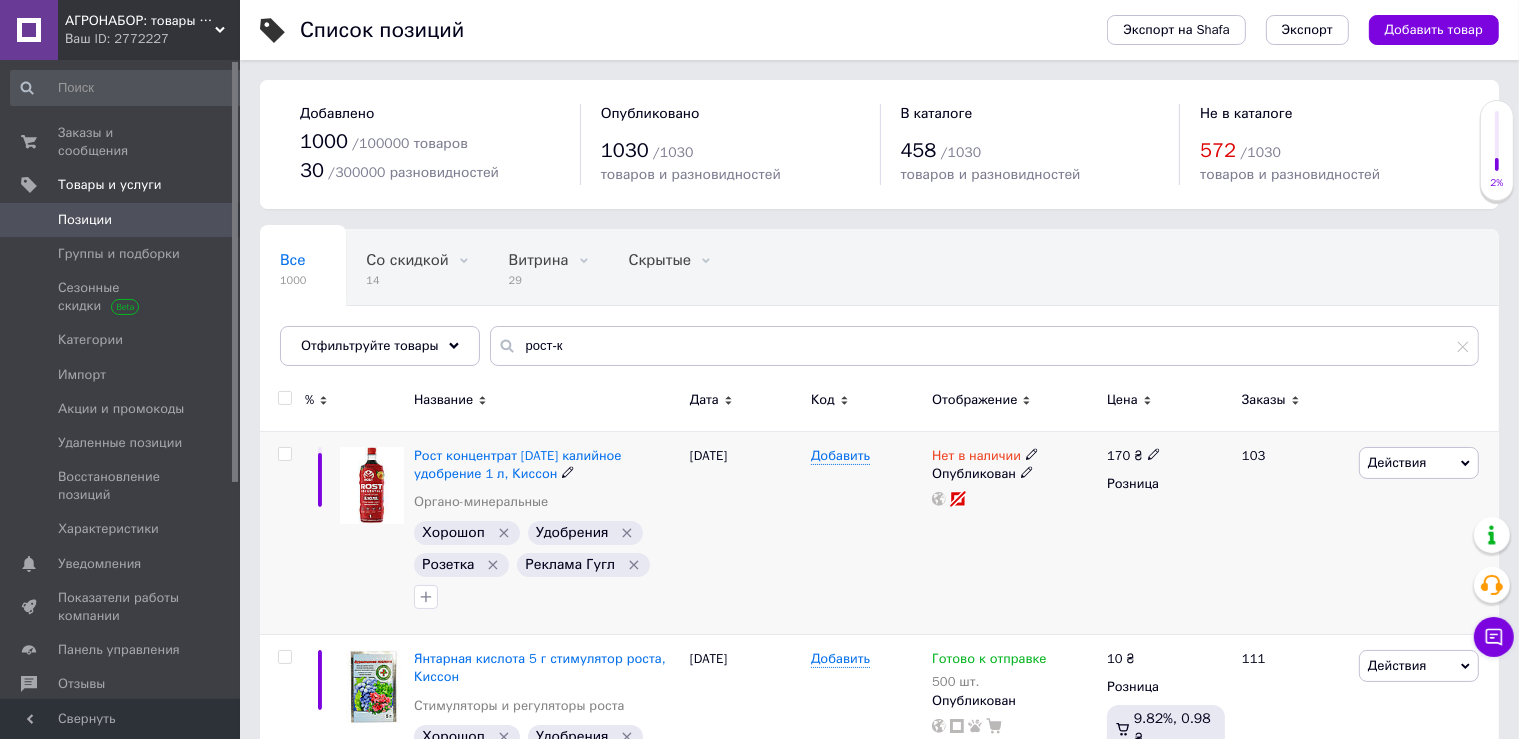 click 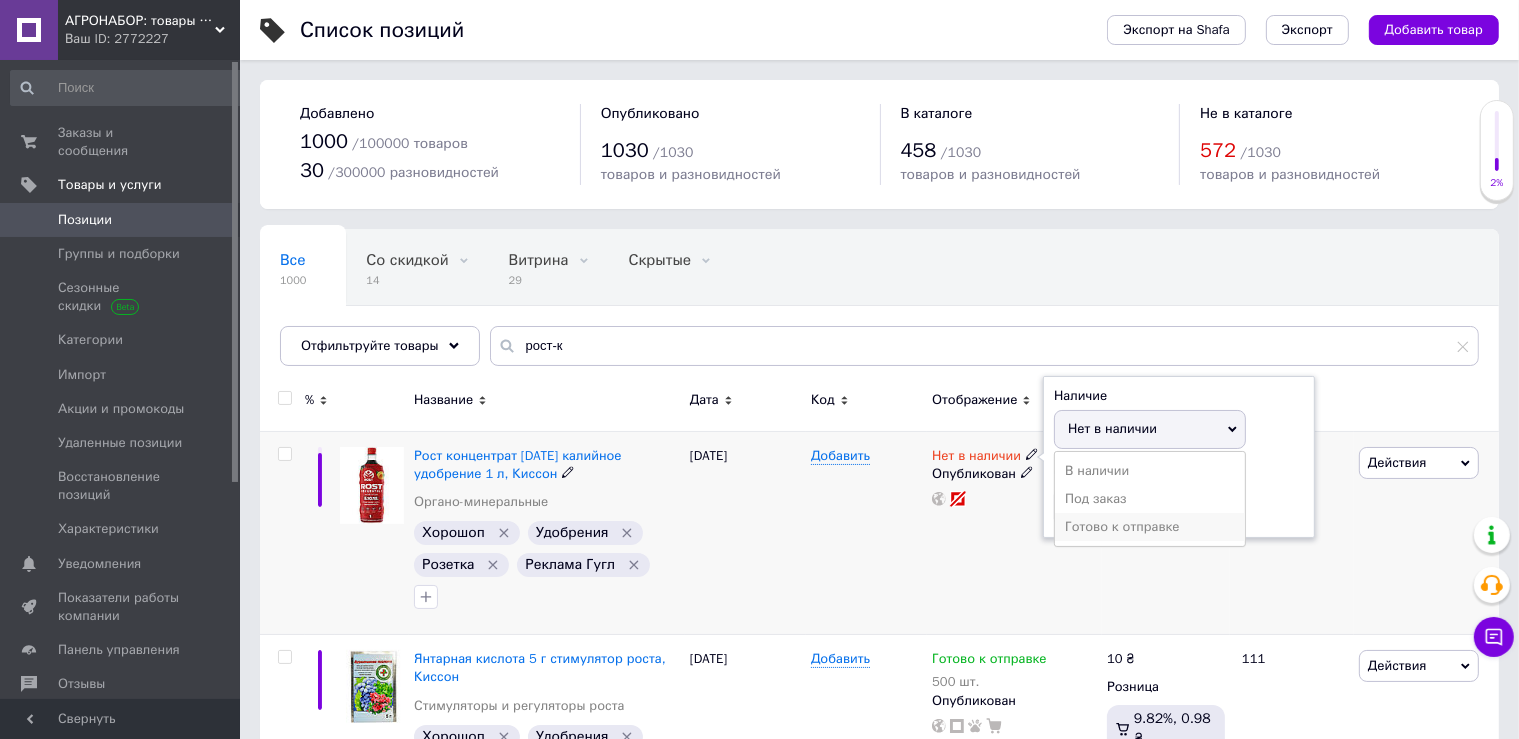 click on "Готово к отправке" at bounding box center (1150, 527) 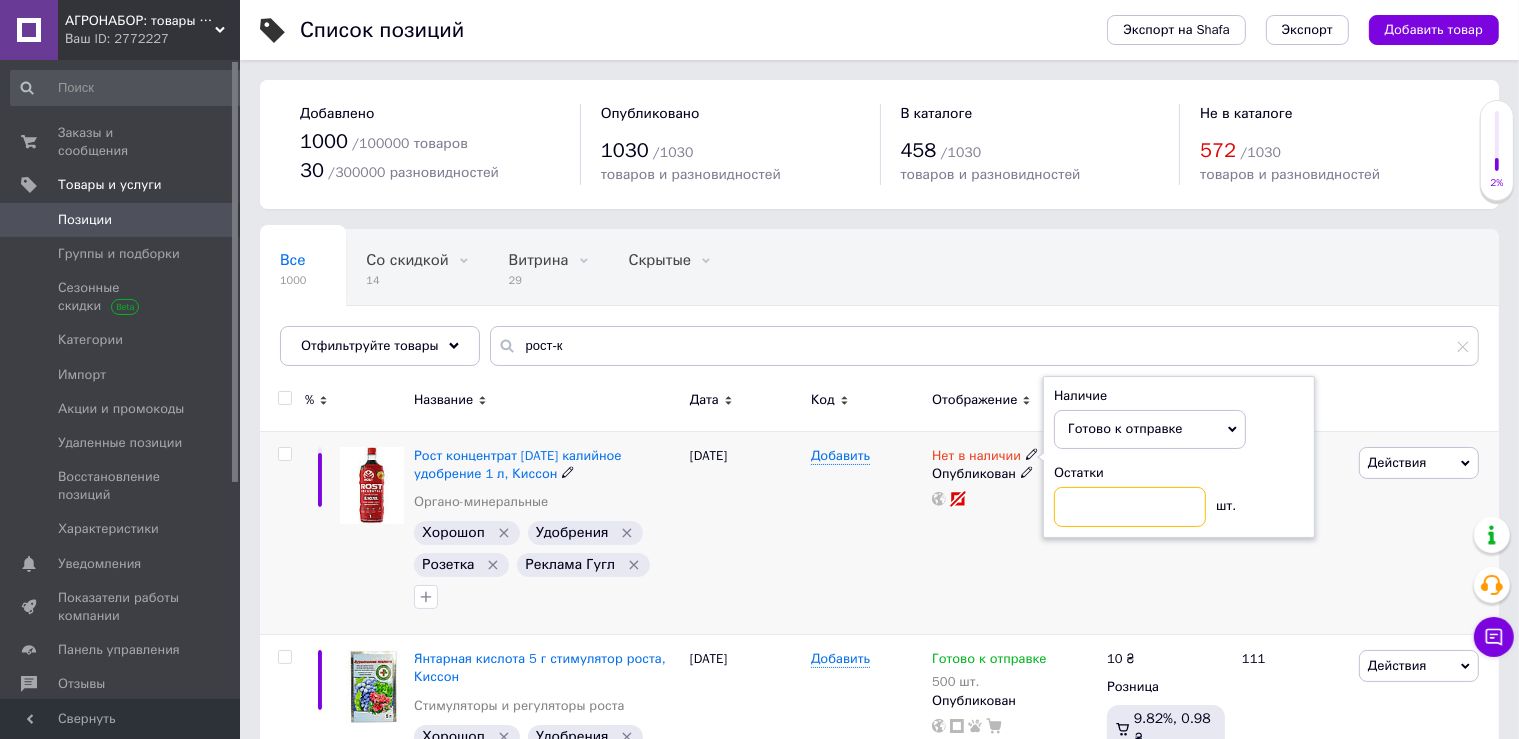 click at bounding box center (1130, 507) 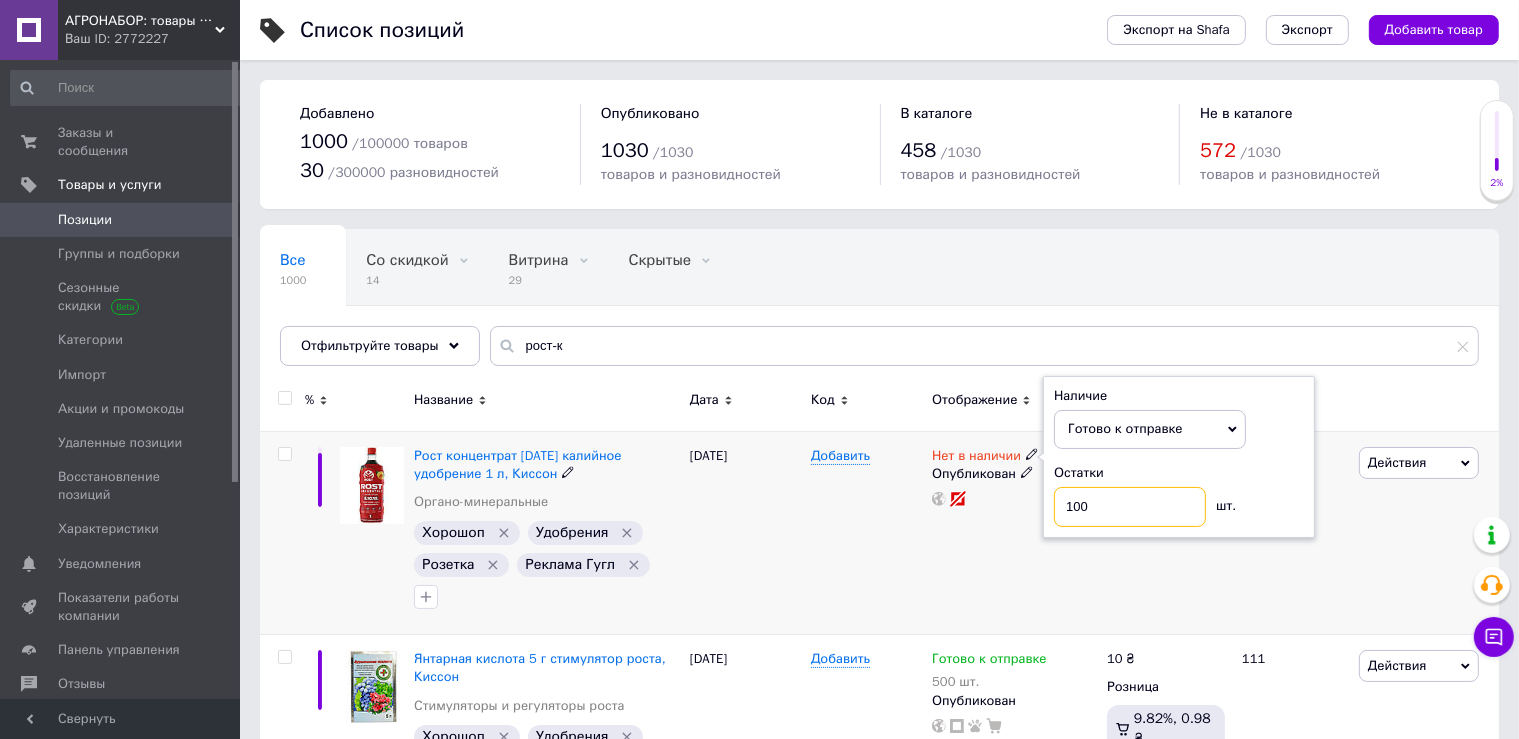 type on "100" 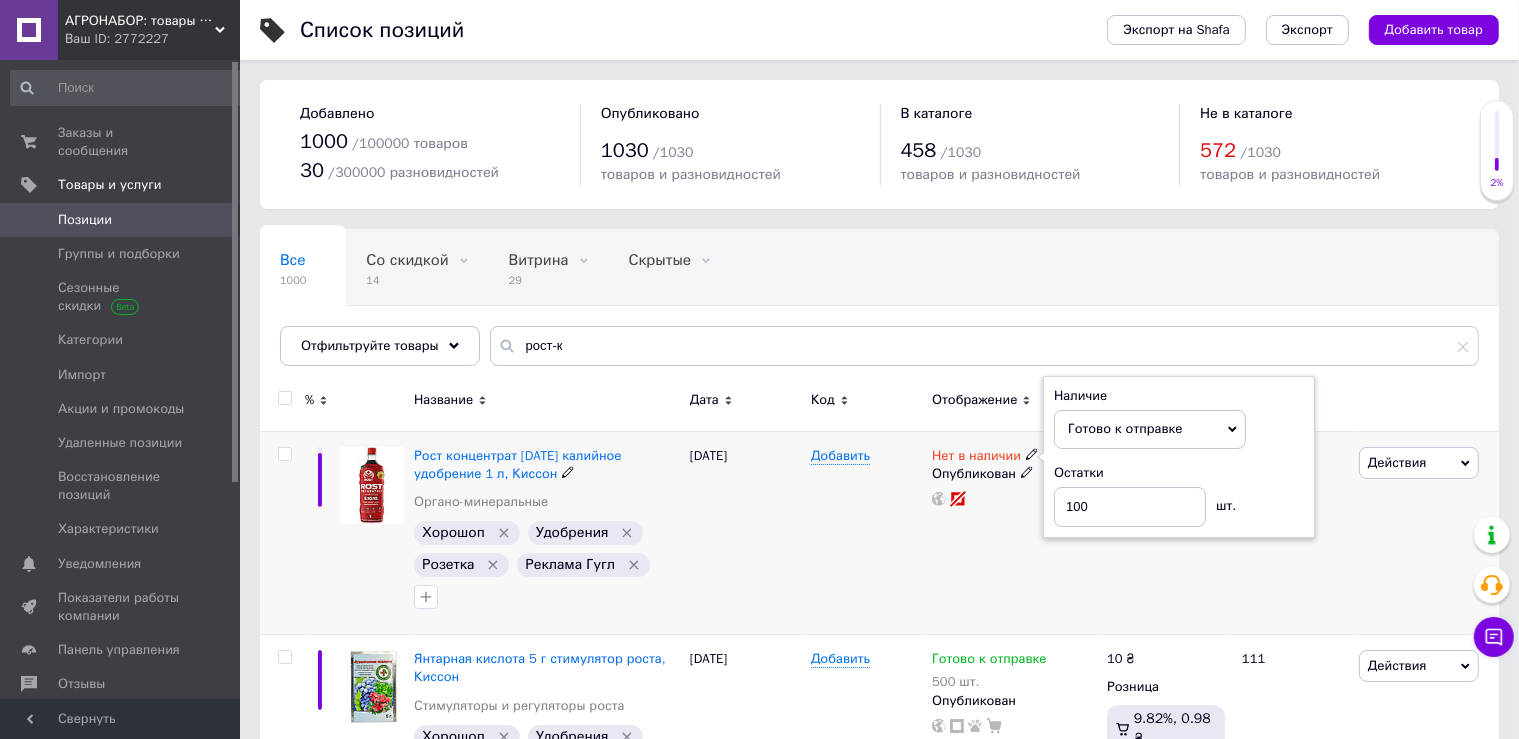 click on "170   ₴ Розница" at bounding box center [1166, 533] 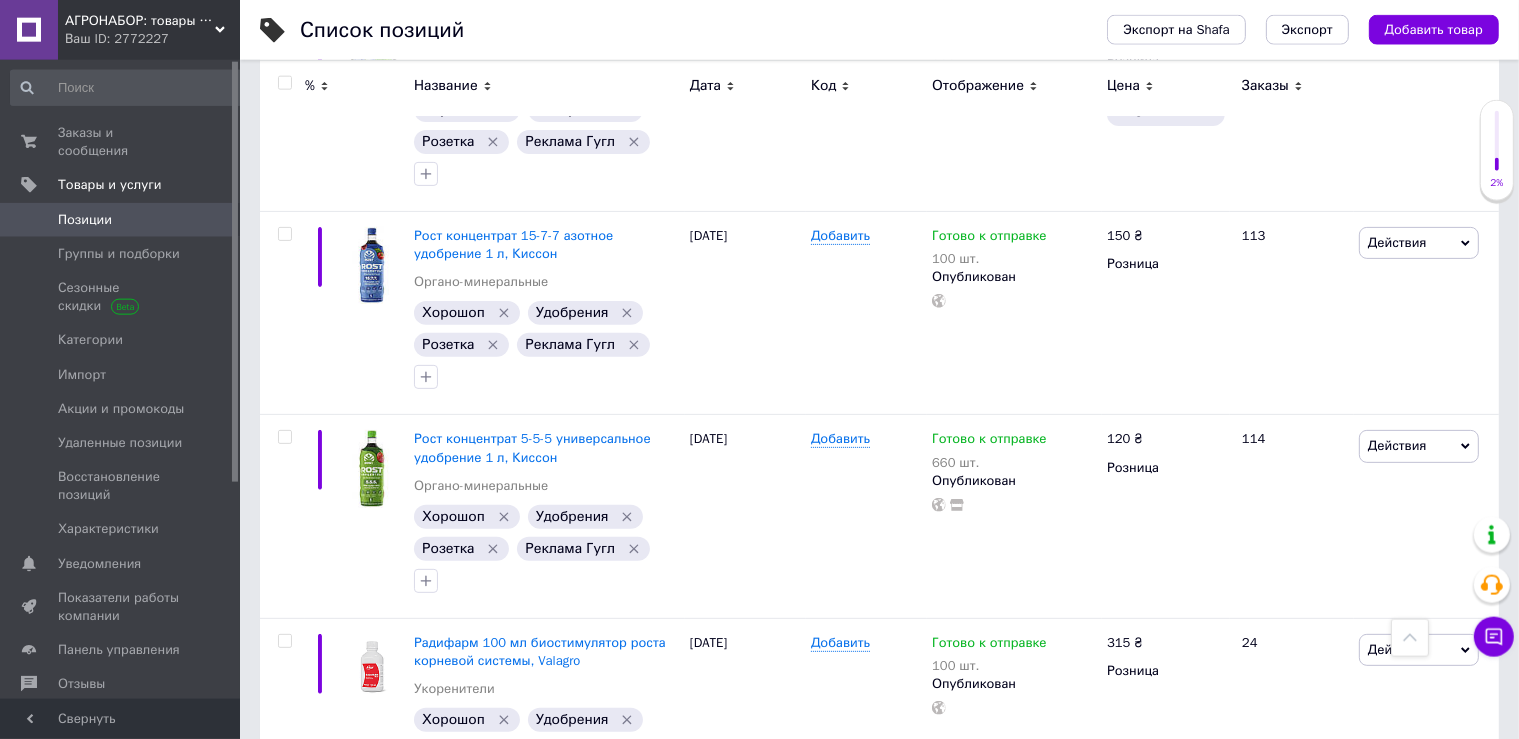 scroll, scrollTop: 316, scrollLeft: 0, axis: vertical 